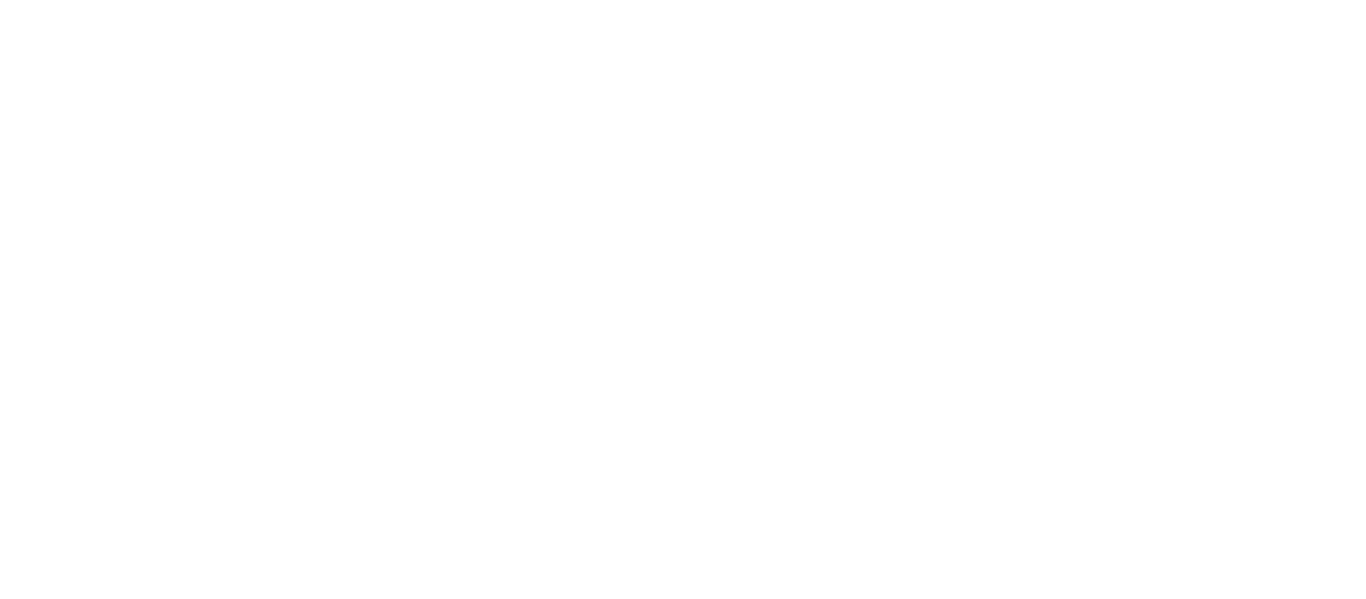 scroll, scrollTop: 0, scrollLeft: 0, axis: both 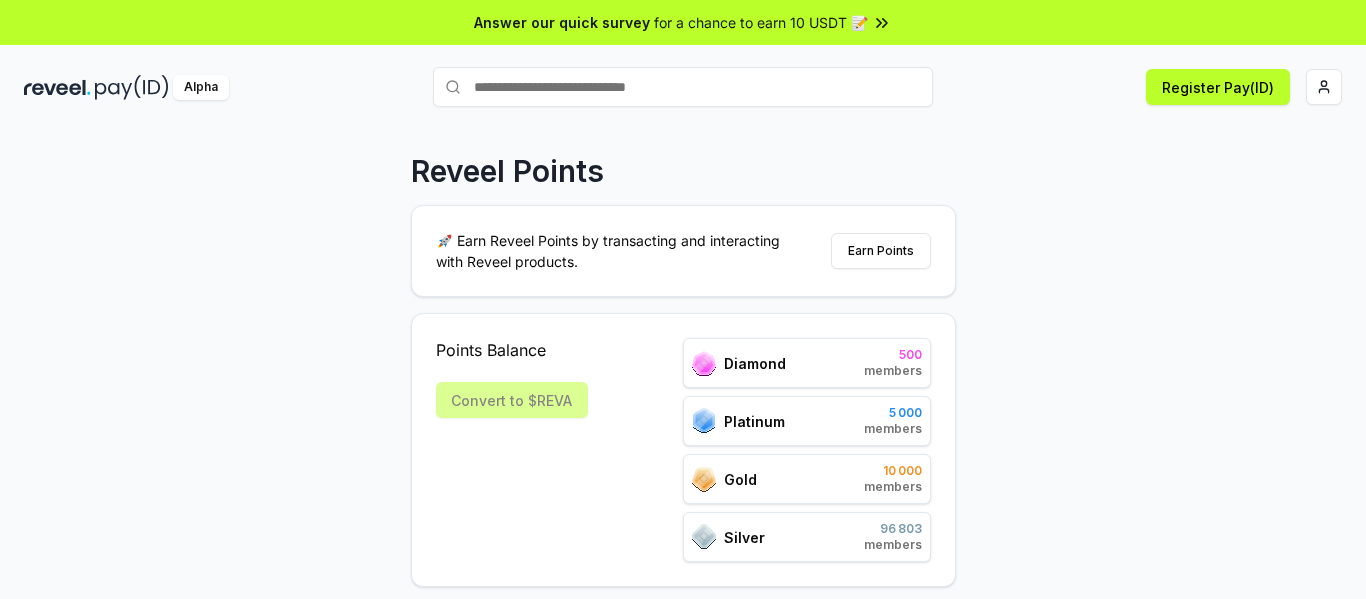 click on "🚀 Earn Reveel Points by transacting and interacting with Reveel products." at bounding box center [616, 251] 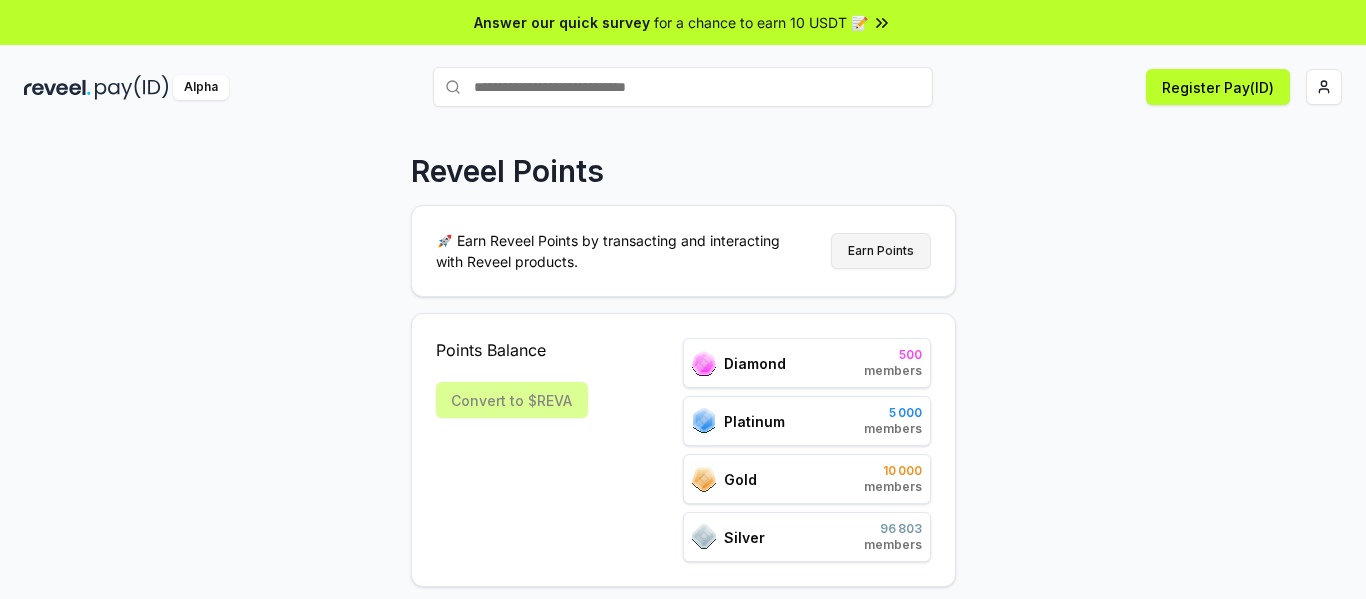 click on "Earn Points" at bounding box center [881, 251] 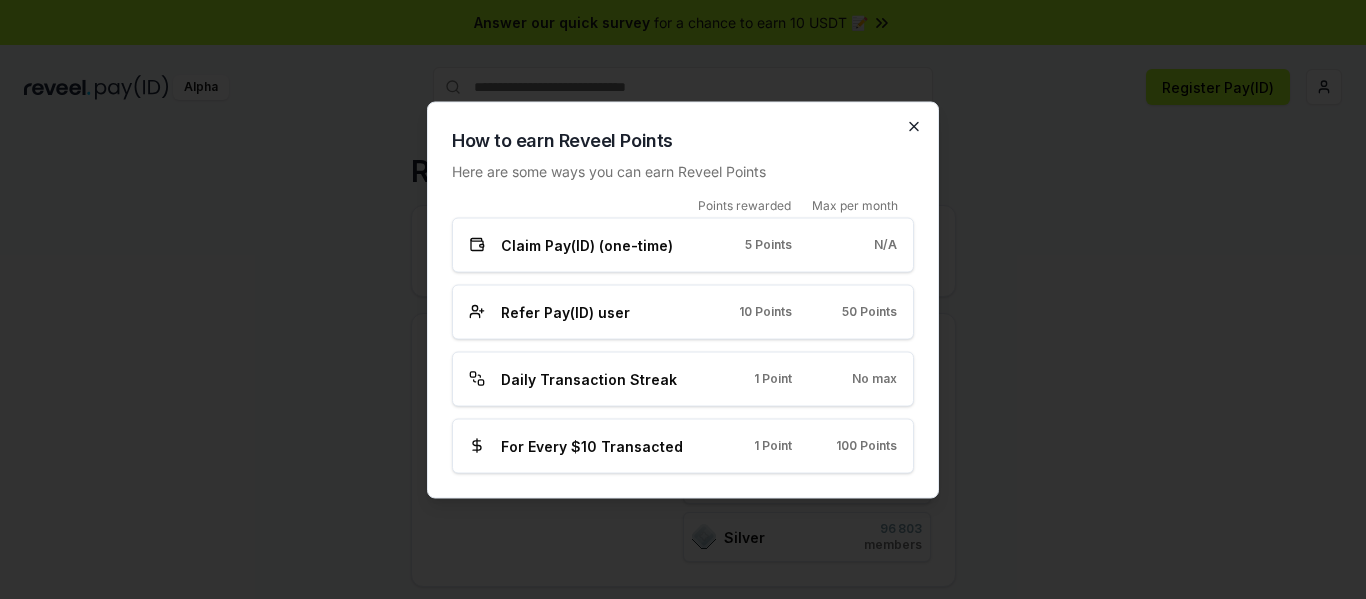 click 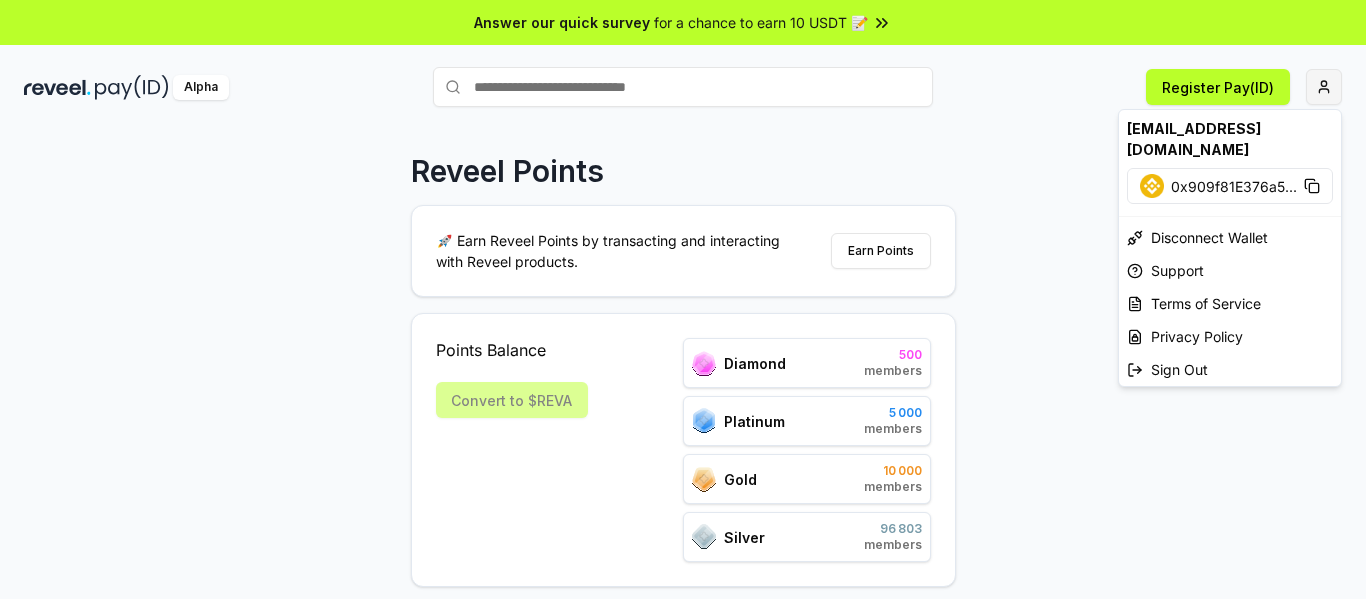 click on "Answer our quick survey for a chance to earn 10 USDT 📝 Alpha Register Pay(ID) Reveel Points  🚀 Earn Reveel Points by transacting and interacting with Reveel products. Earn Points Points Balance  Convert to $REVA Diamond 500 members Platinum 5 000 members Gold 10 000 members Silver 96 803 members Refer friends and earn Points rewards https://reveel.id/refer/null Invite friends Join the discussion on Discord Join Discord     31.2K community members othmanisaber1380@gmail.com   0x909f81E376a5 ...     Disconnect Wallet   Support   Terms of Service   Privacy Policy   Sign Out" at bounding box center (683, 299) 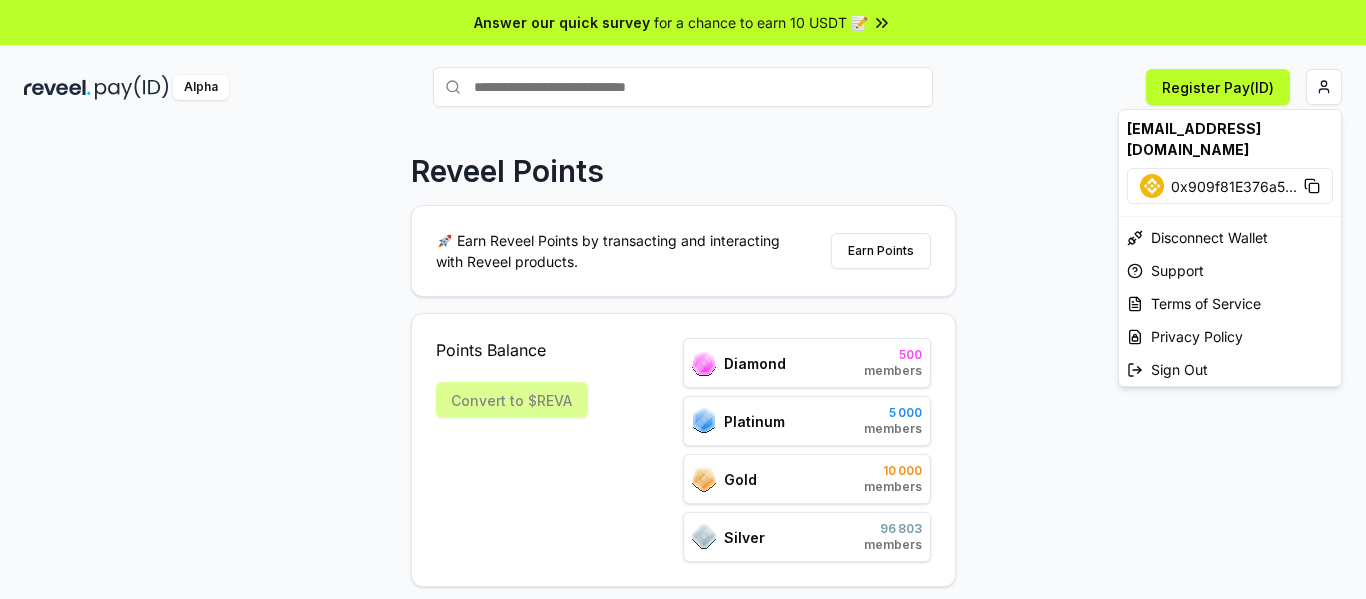 click on "Answer our quick survey for a chance to earn 10 USDT 📝 Alpha Register Pay(ID) Reveel Points  🚀 Earn Reveel Points by transacting and interacting with Reveel products. Earn Points Points Balance  Convert to $REVA Diamond 500 members Platinum 5 000 members Gold 10 000 members Silver 96 803 members Refer friends and earn Points rewards https://reveel.id/refer/null Invite friends Join the discussion on Discord Join Discord     31.2K community members othmanisaber1380@gmail.com   0x909f81E376a5 ...     Disconnect Wallet   Support   Terms of Service   Privacy Policy   Sign Out" at bounding box center [683, 299] 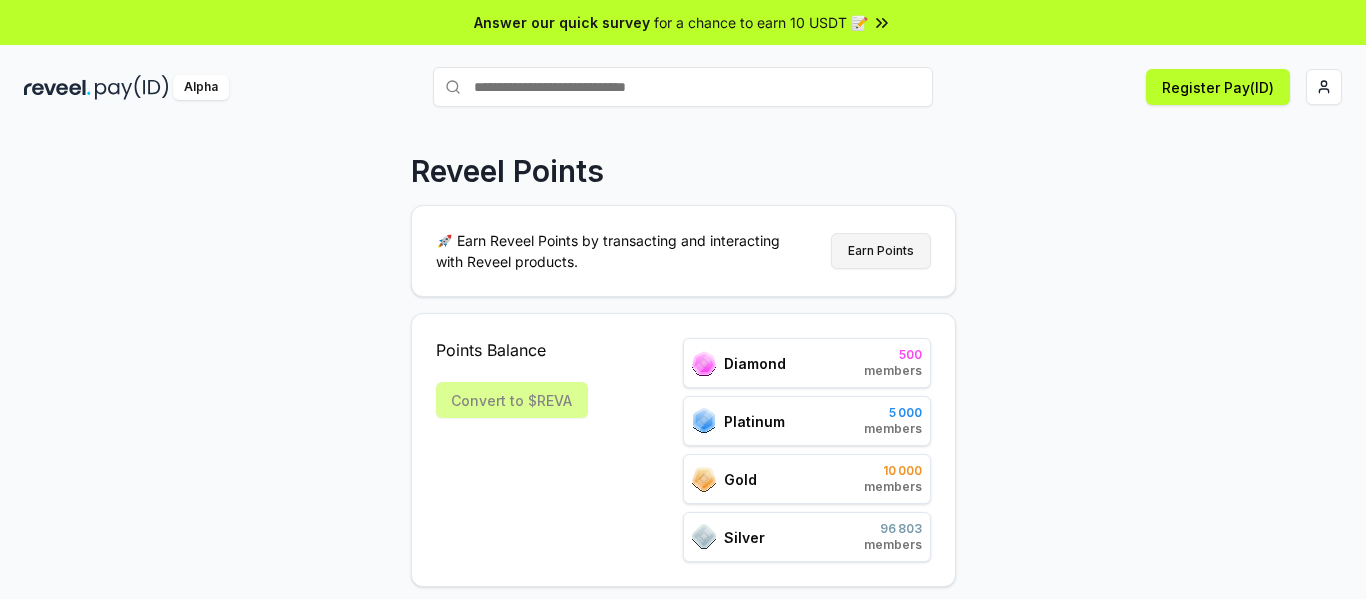 click on "Earn Points" at bounding box center [881, 251] 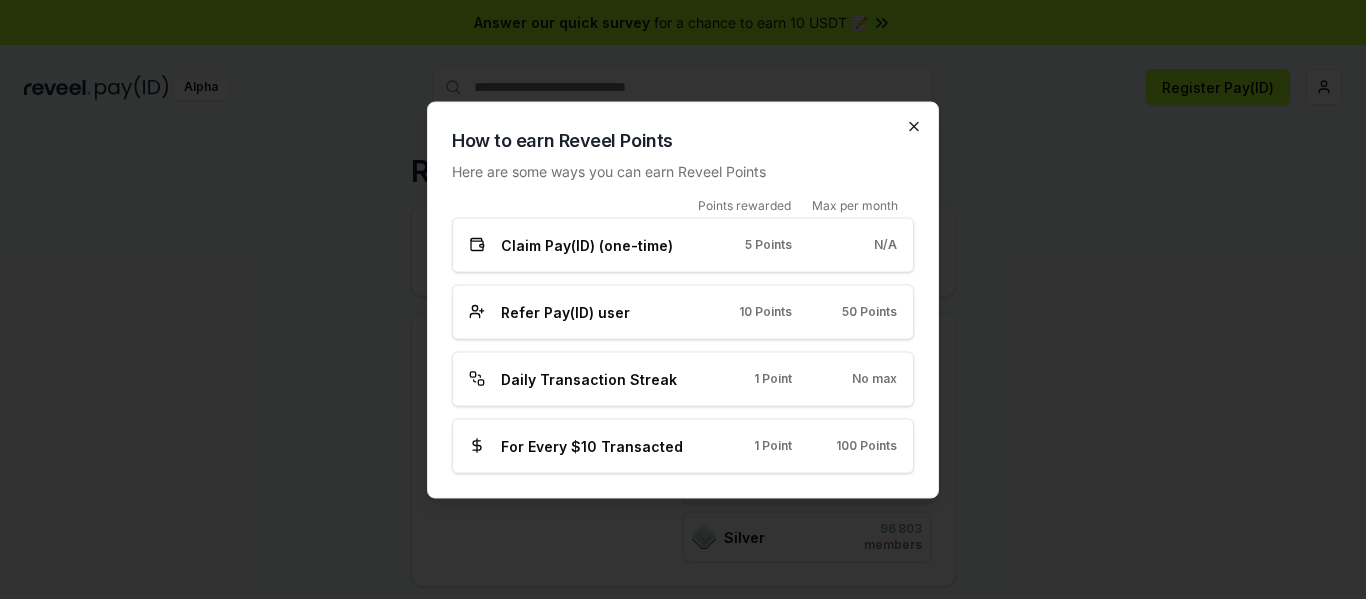 click 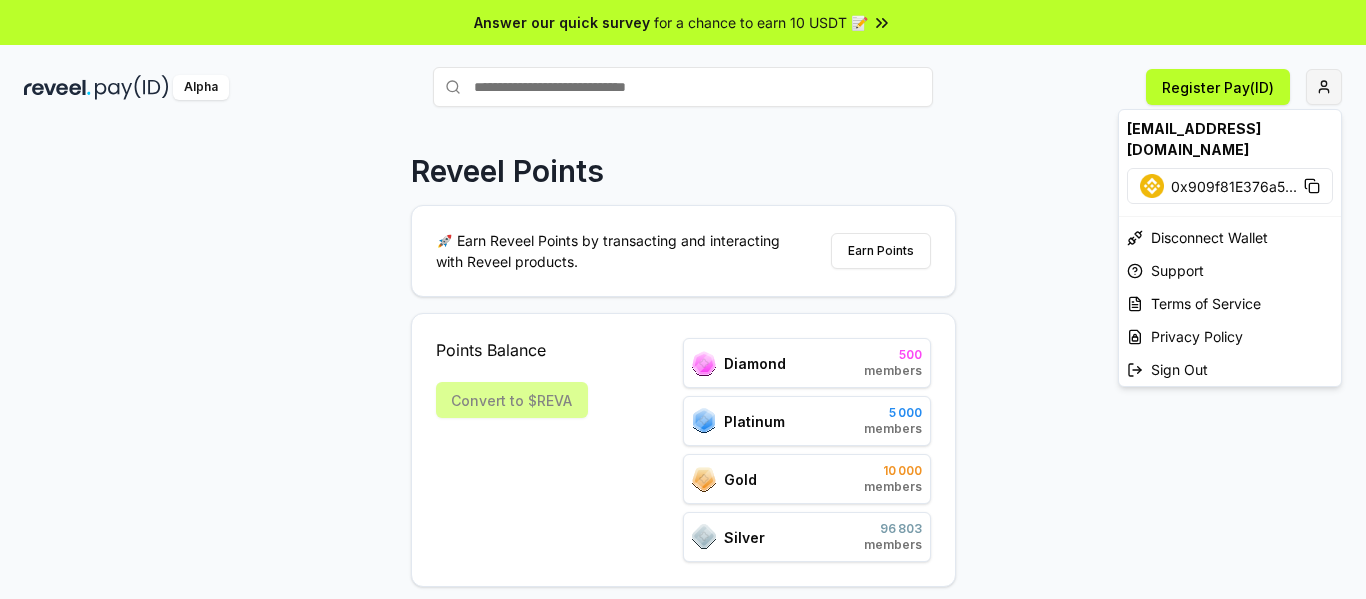 click on "Answer our quick survey for a chance to earn 10 USDT 📝 Alpha Register Pay(ID) Reveel Points  🚀 Earn Reveel Points by transacting and interacting with Reveel products. Earn Points Points Balance  Convert to $REVA Diamond 500 members Platinum 5 000 members Gold 10 000 members Silver 96 803 members Refer friends and earn Points rewards https://reveel.id/refer/null Invite friends Join the discussion on Discord Join Discord     31.2K community members othmanisaber1380@gmail.com   0x909f81E376a5 ...     Disconnect Wallet   Support   Terms of Service   Privacy Policy   Sign Out" at bounding box center [683, 299] 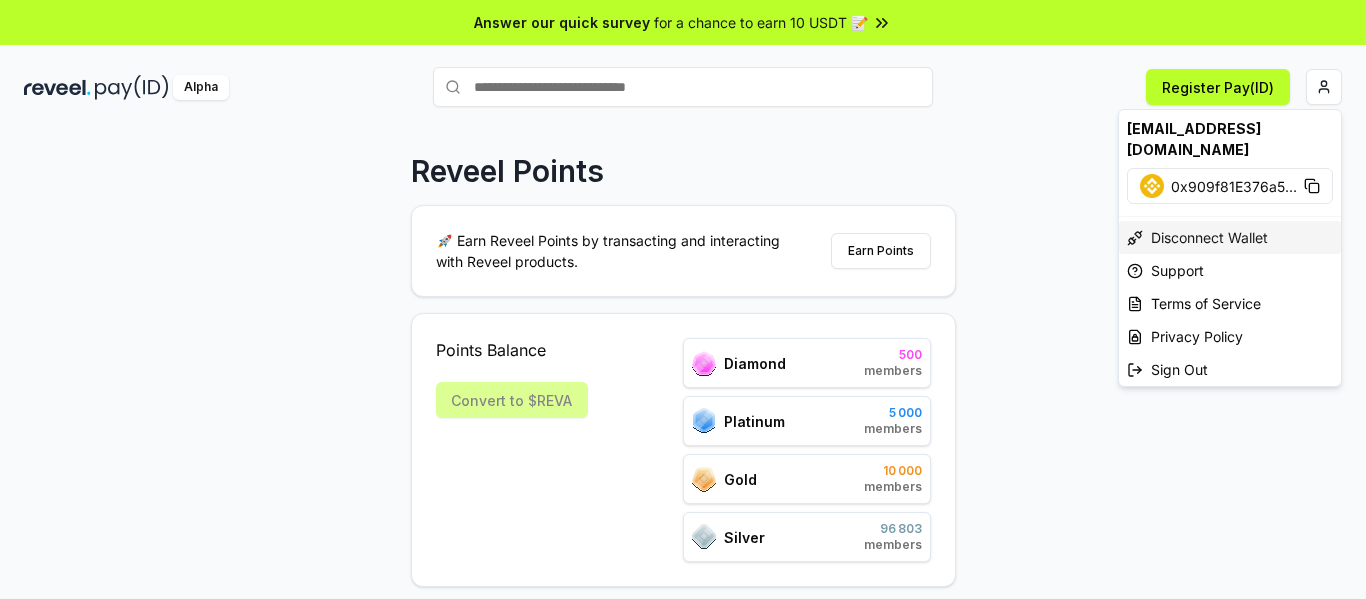 click on "Disconnect Wallet" at bounding box center [1230, 237] 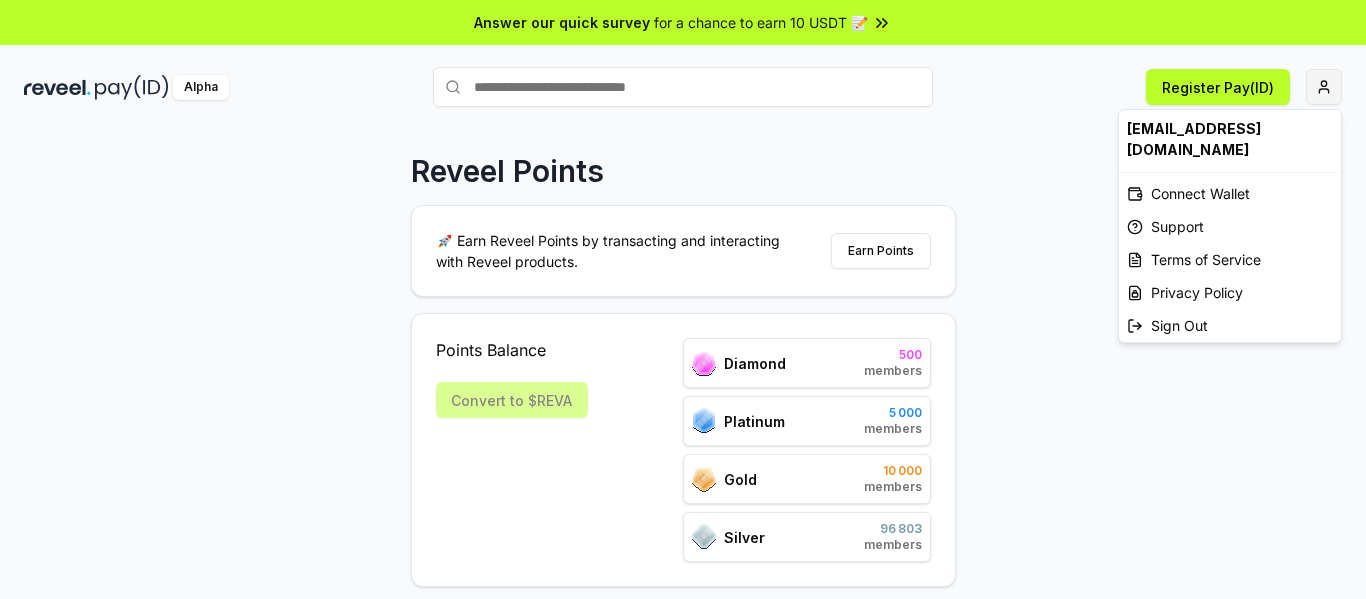 click on "Answer our quick survey for a chance to earn 10 USDT 📝 Alpha Register Pay(ID) Reveel Points  🚀 Earn Reveel Points by transacting and interacting with Reveel products. Earn Points Points Balance  Convert to $REVA Diamond 500 members Platinum 5 000 members Gold 10 000 members Silver 96 803 members Refer friends and earn Points rewards https://reveel.id/refer/null Invite friends Join the discussion on Discord Join Discord     31.2K community members othmanisaber1380@gmail.com   Connect Wallet   Support   Terms of Service   Privacy Policy   Sign Out" at bounding box center (683, 299) 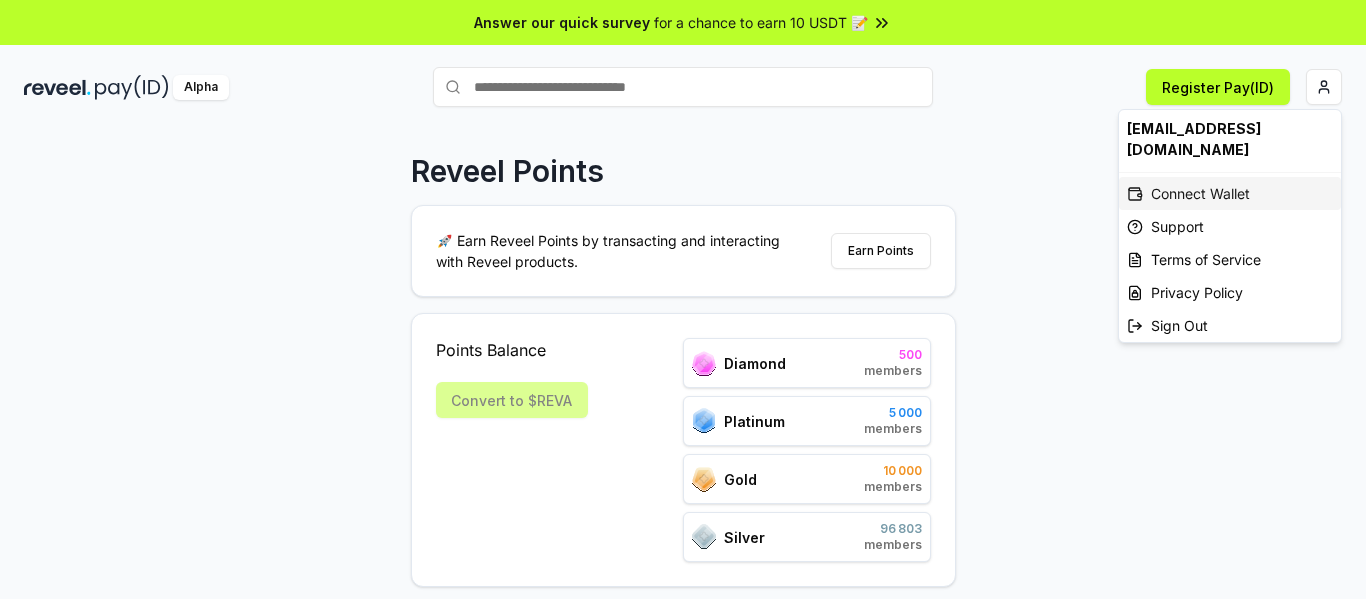 click on "Connect Wallet" at bounding box center (1230, 193) 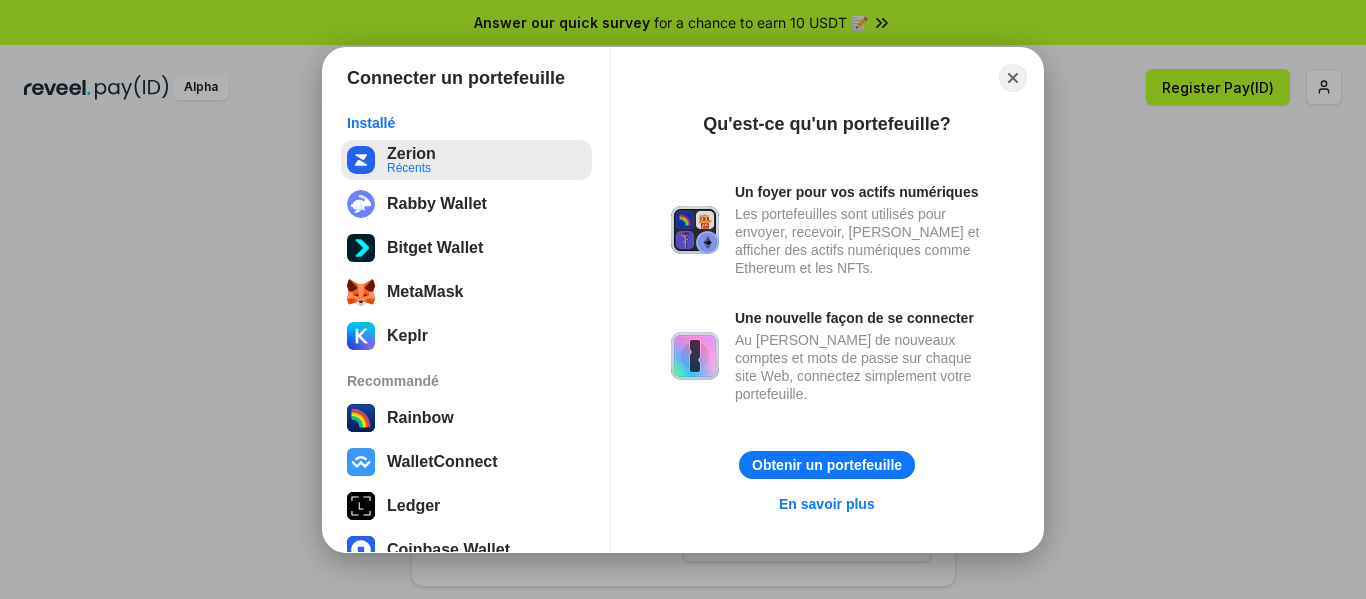 click on "Zerion Récents" at bounding box center (466, 160) 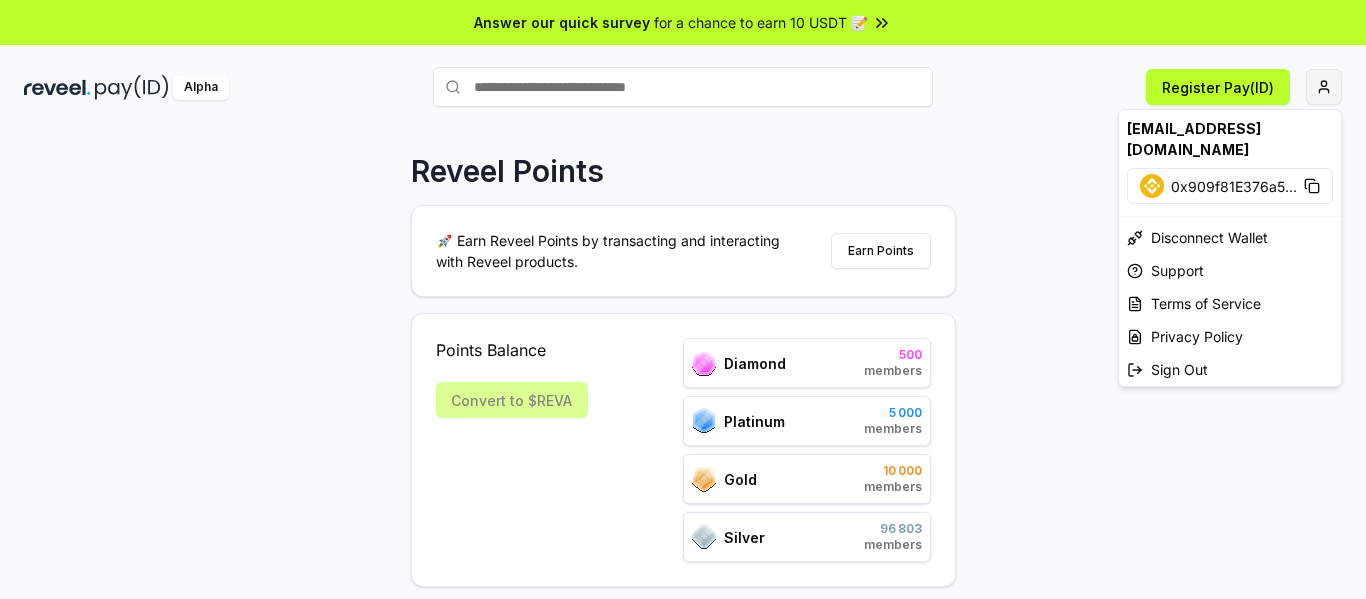 click on "Answer our quick survey for a chance to earn 10 USDT 📝 Alpha Register Pay(ID) Reveel Points  🚀 Earn Reveel Points by transacting and interacting with Reveel products. Earn Points Points Balance  Convert to $REVA Diamond 500 members Platinum 5 000 members Gold 10 000 members Silver 96 803 members Refer friends and earn Points rewards https://reveel.id/refer/null Invite friends Join the discussion on Discord Join Discord     31.2K community members othmanisaber1380@gmail.com   0x909f81E376a5 ...     Disconnect Wallet   Support   Terms of Service   Privacy Policy   Sign Out" at bounding box center (683, 299) 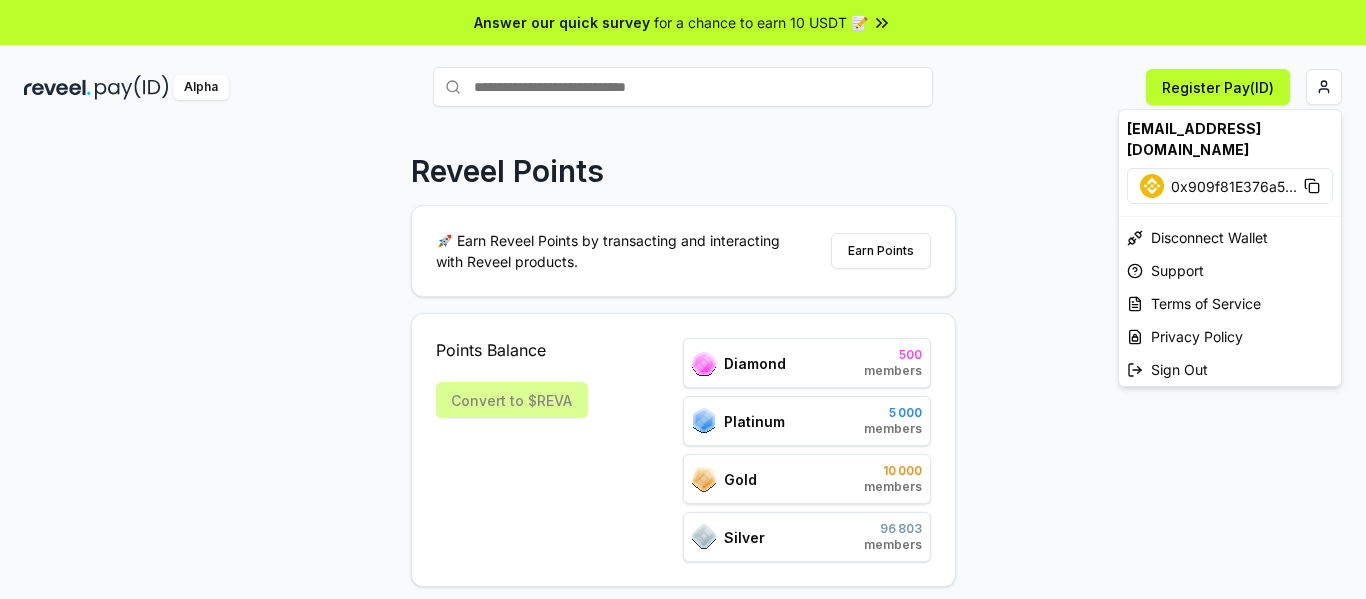 click on "0x909f81E376a5 ..." at bounding box center (1234, 186) 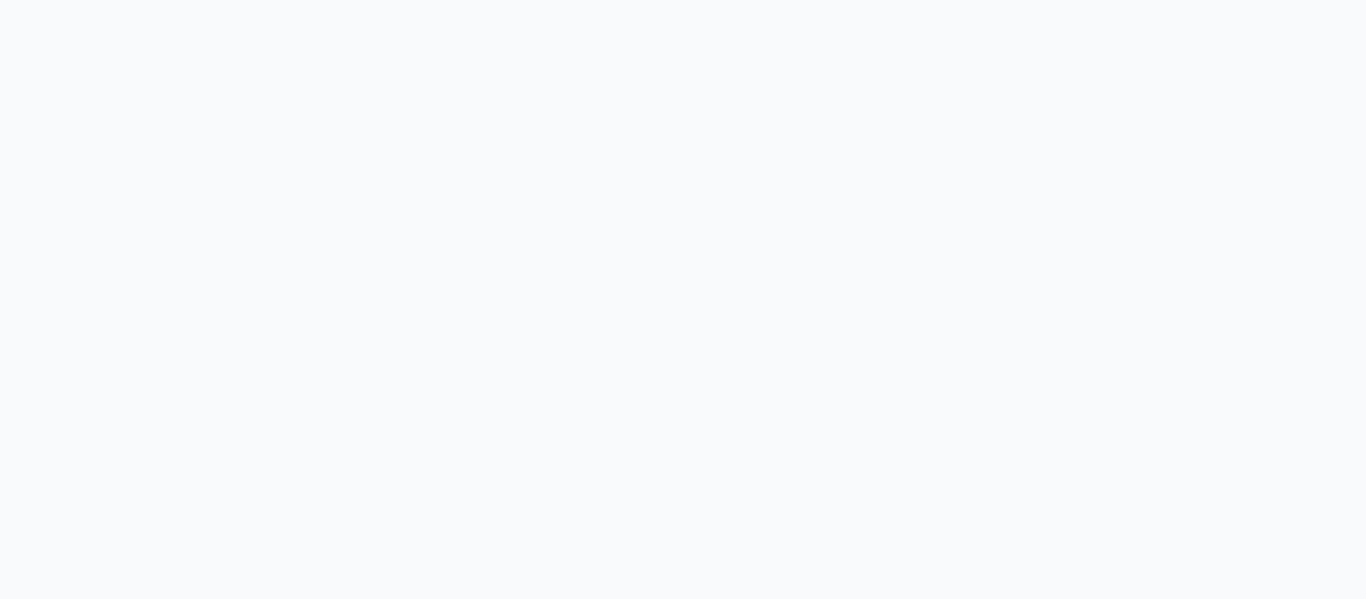 scroll, scrollTop: 0, scrollLeft: 0, axis: both 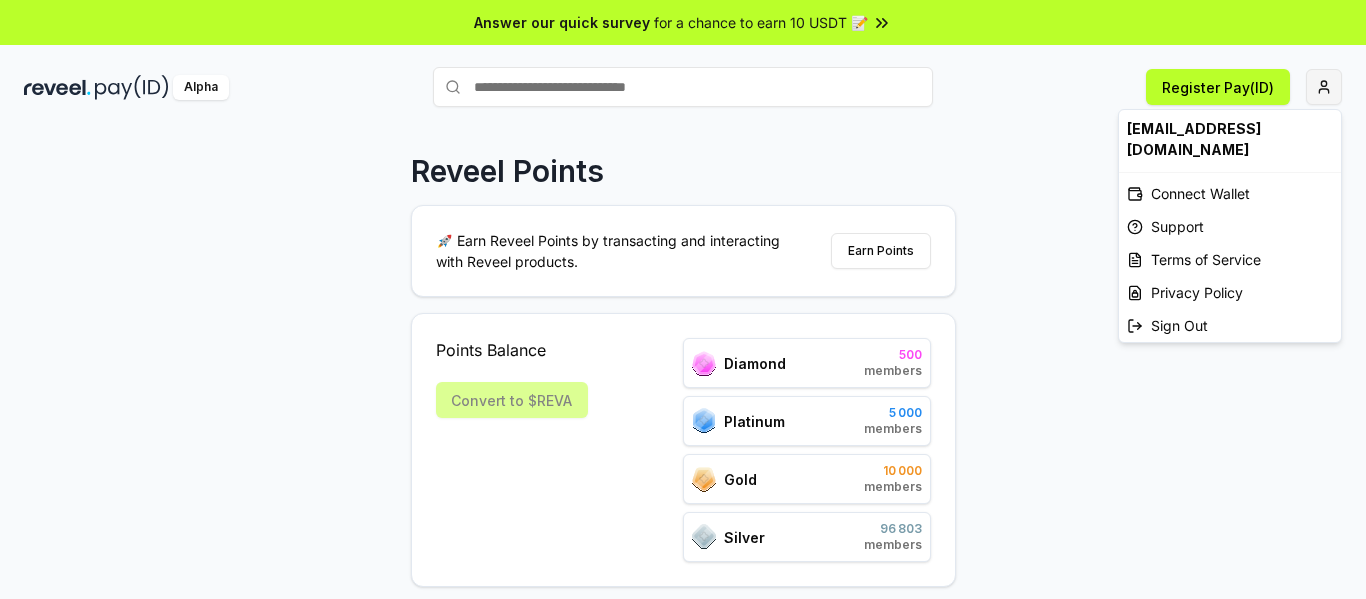 click on "Answer our quick survey for a chance to earn 10 USDT 📝 Alpha Register Pay(ID) Reveel Points  🚀 Earn Reveel Points by transacting and interacting with Reveel products. Earn Points Points Balance  Convert to $[PERSON_NAME] 500 members Platinum 5 000 members Gold 10 000 members Silver 96 803 members Refer friends and earn Points rewards [URL][DOMAIN_NAME] Invite friends Join the discussion on Discord Join Discord     31.2K community members [EMAIL_ADDRESS][DOMAIN_NAME]   Connect Wallet   Support   Terms of Service   Privacy Policy   Sign Out" at bounding box center (683, 299) 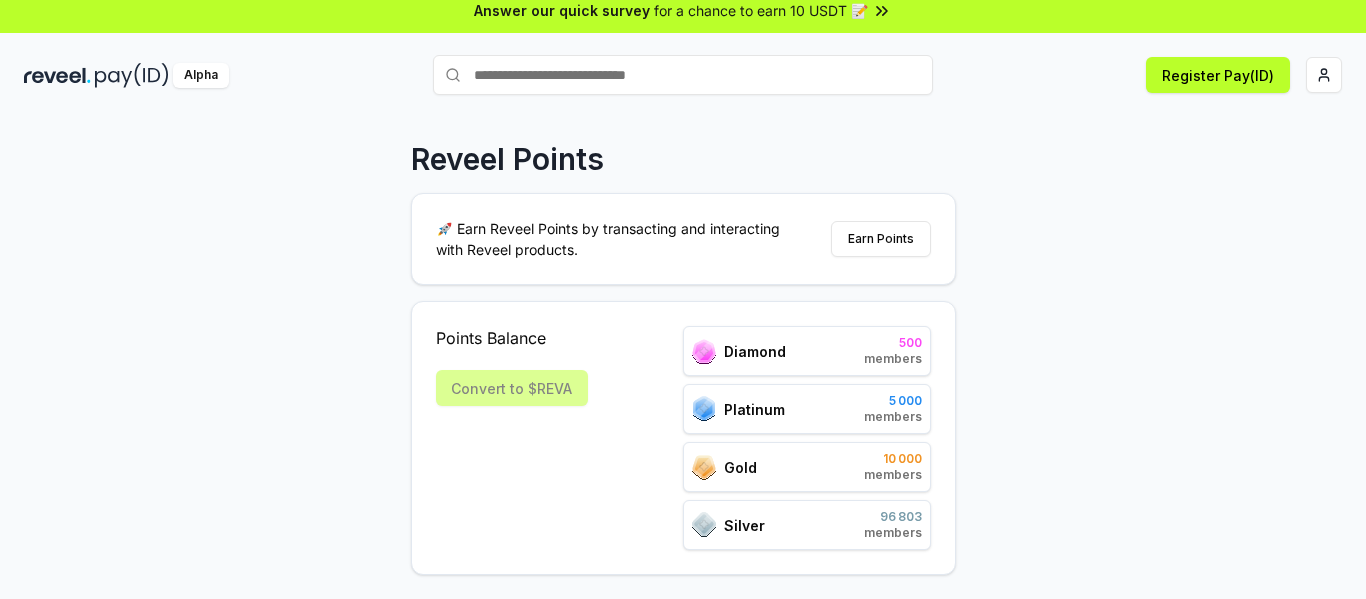 scroll, scrollTop: 0, scrollLeft: 0, axis: both 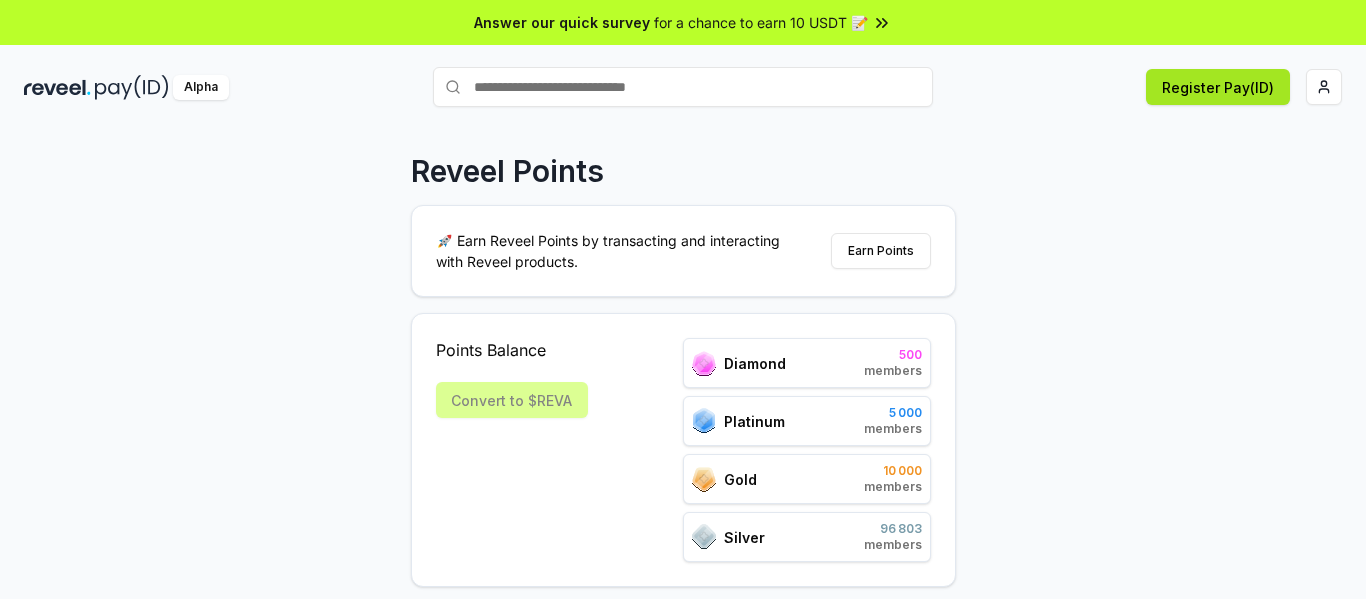 click on "Register Pay(ID)" at bounding box center [1218, 87] 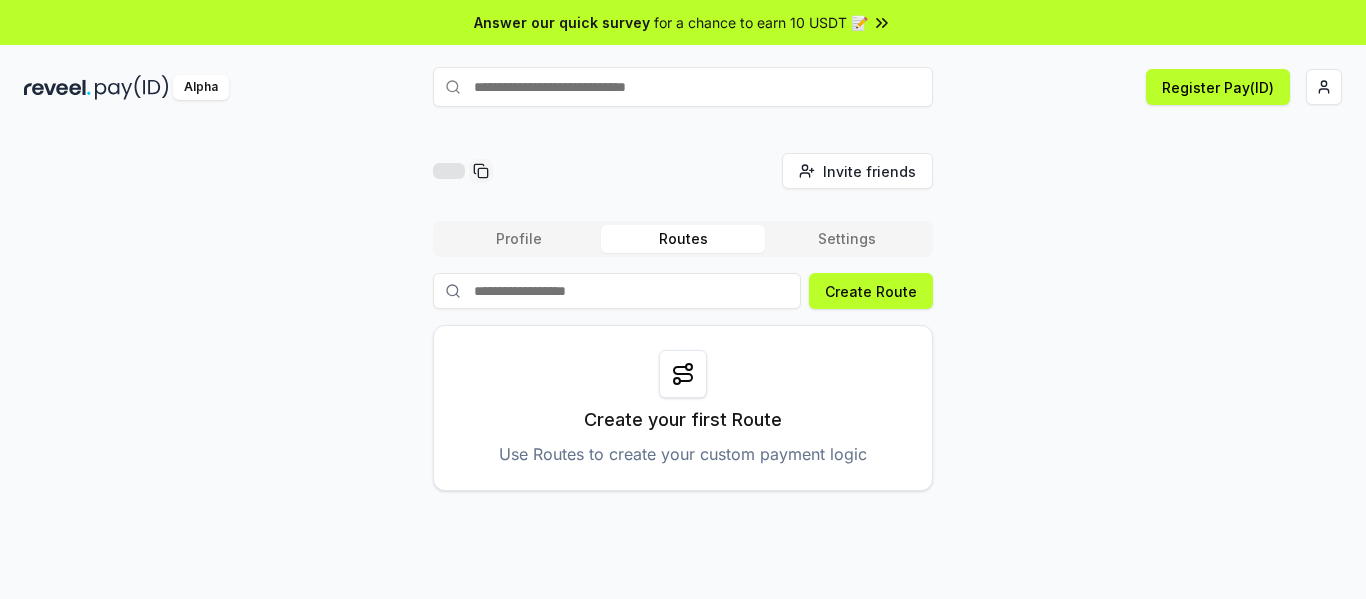 scroll, scrollTop: 0, scrollLeft: 0, axis: both 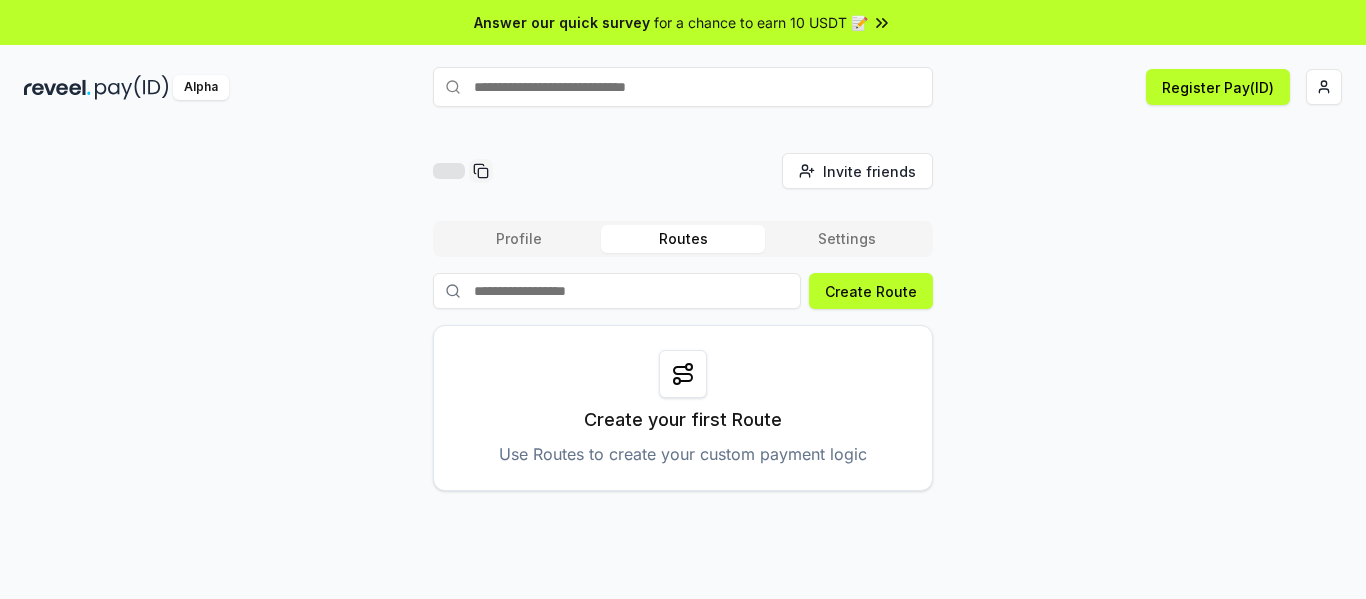 click at bounding box center [57, 87] 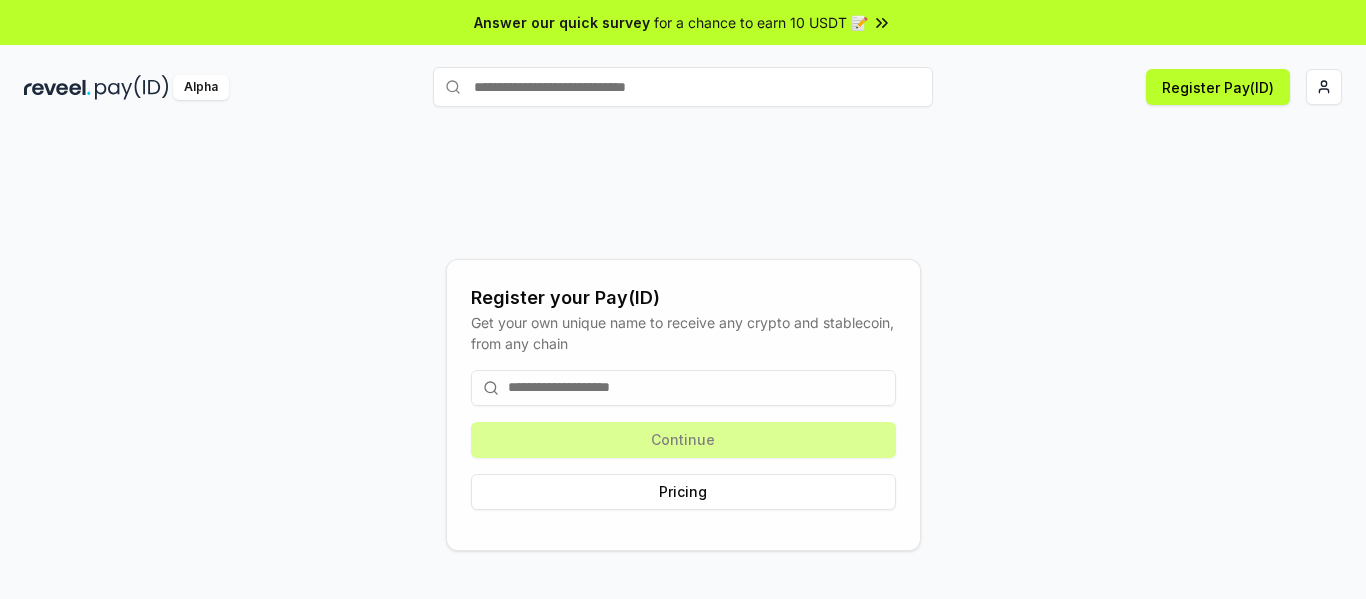 click at bounding box center [57, 87] 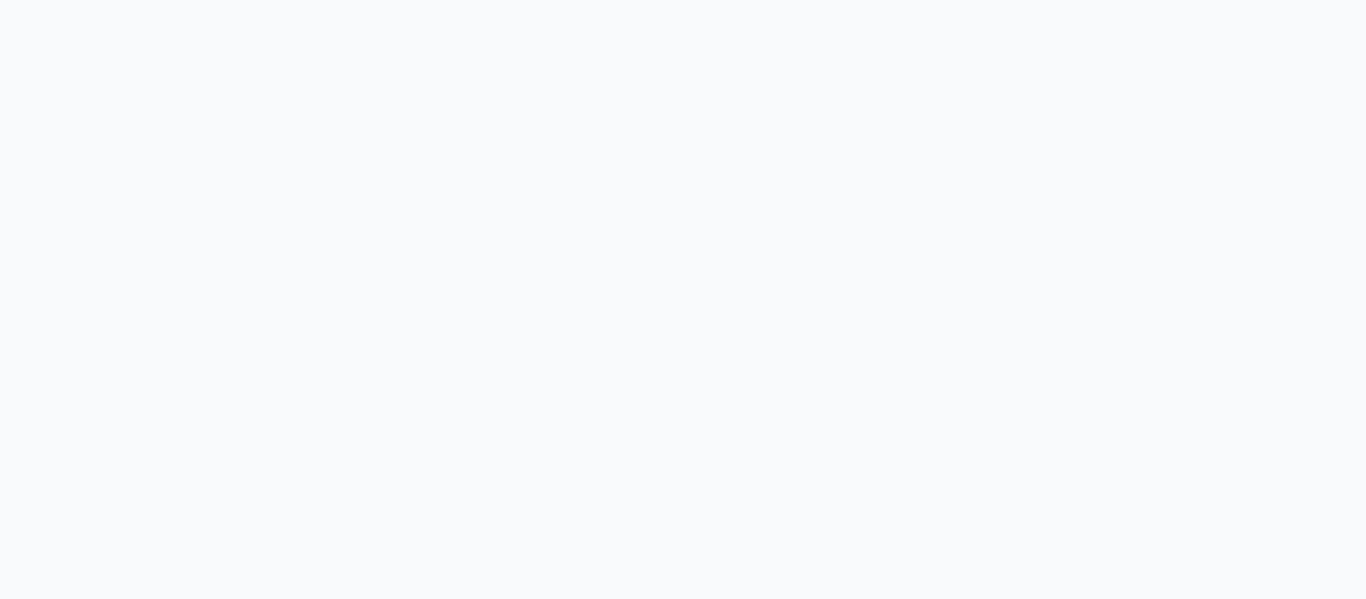 scroll, scrollTop: 0, scrollLeft: 0, axis: both 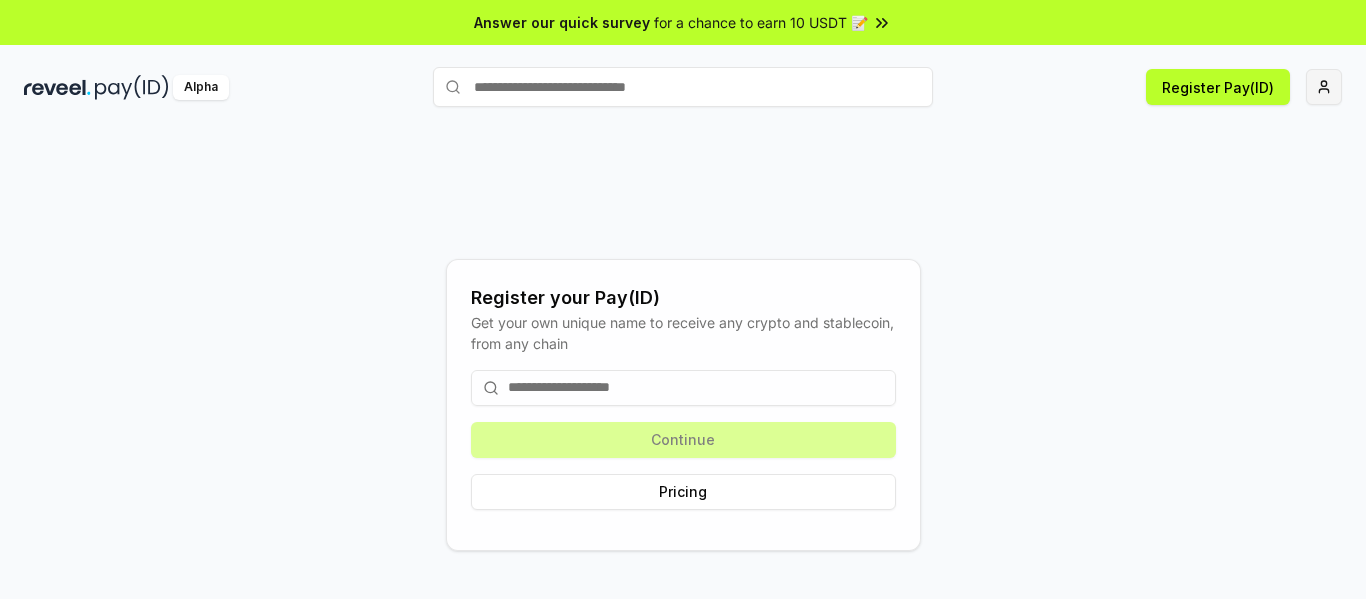 click on "Answer our quick survey for a chance to earn 10 USDT 📝 Alpha Register Pay(ID) Register your Pay(ID) Get your own unique name to receive any crypto and stablecoin, from any chain Continue Pricing" at bounding box center [683, 299] 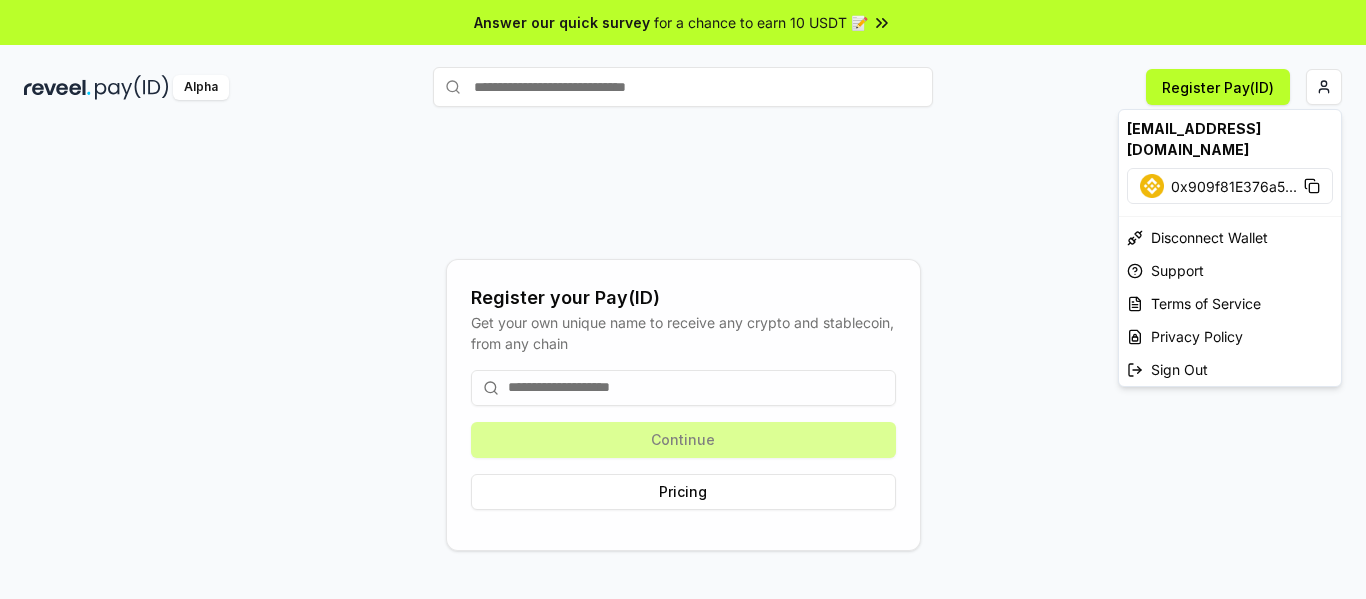 click on "0x909f81E376a5 ..." at bounding box center [1234, 186] 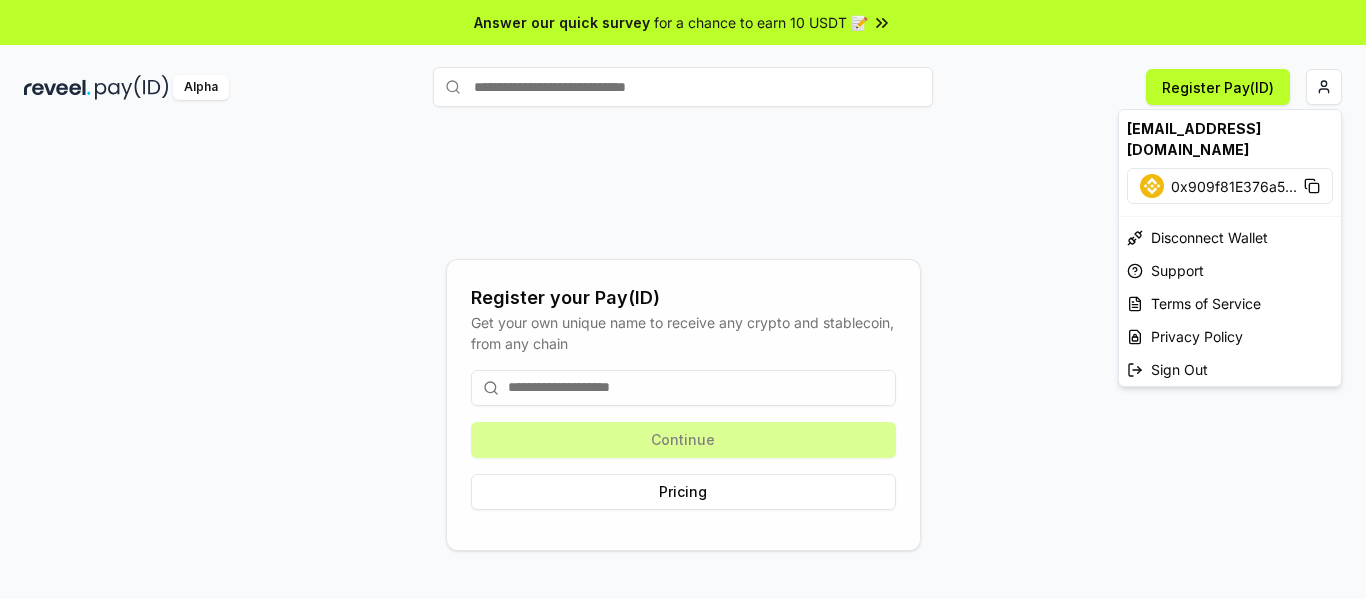 click on "Answer our quick survey for a chance to earn 10 USDT 📝 Alpha Register Pay(ID) Register your Pay(ID) Get your own unique name to receive any crypto and stablecoin, from any chain Continue Pricing [EMAIL_ADDRESS][DOMAIN_NAME]   0x909f81E376a5 ...     Disconnect Wallet   Support   Terms of Service   Privacy Policy   Sign Out" at bounding box center (683, 299) 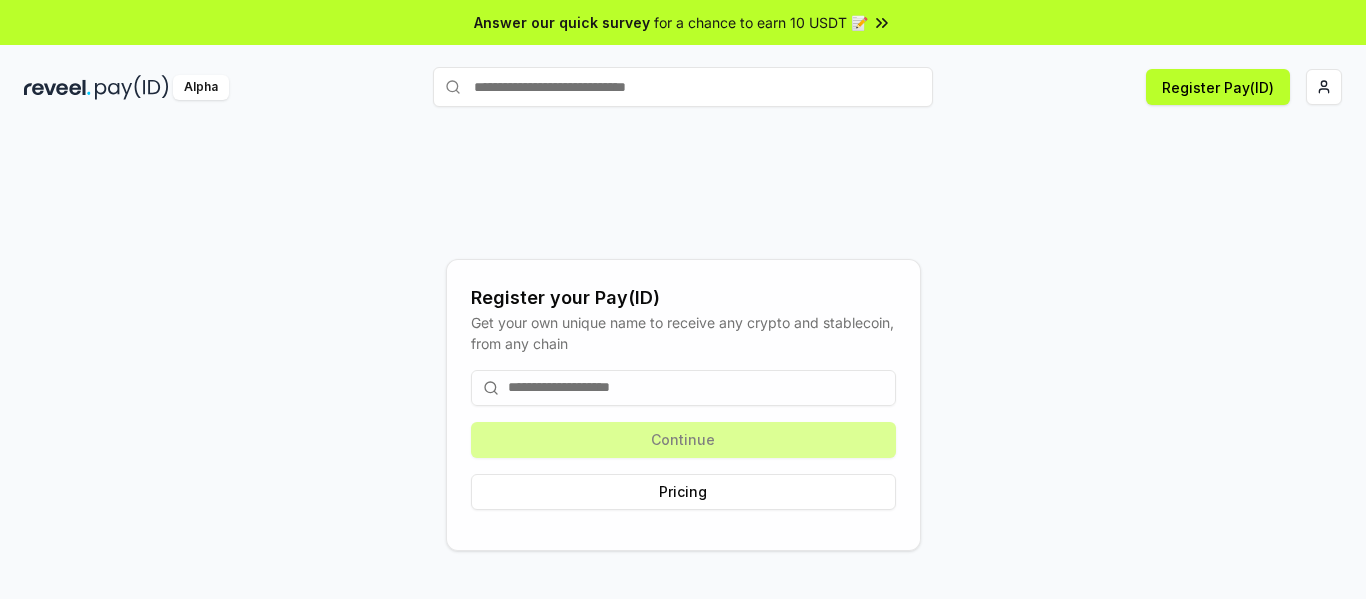 click 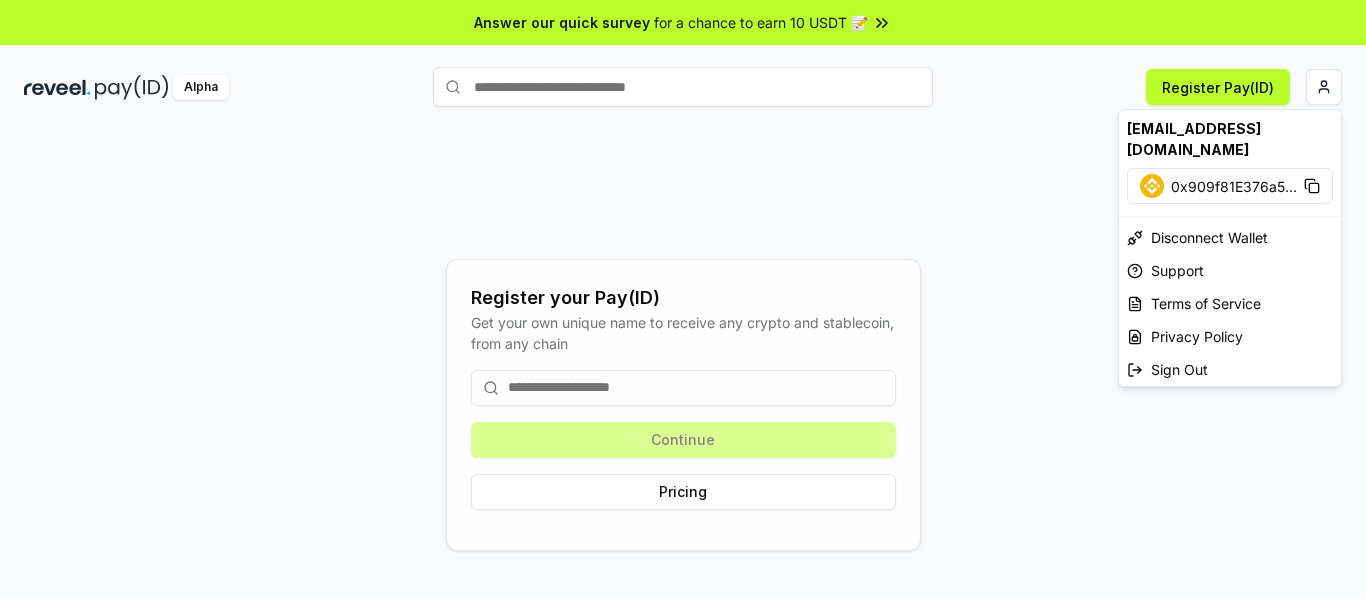 click on "0x909f81E376a5 ..." at bounding box center [1234, 186] 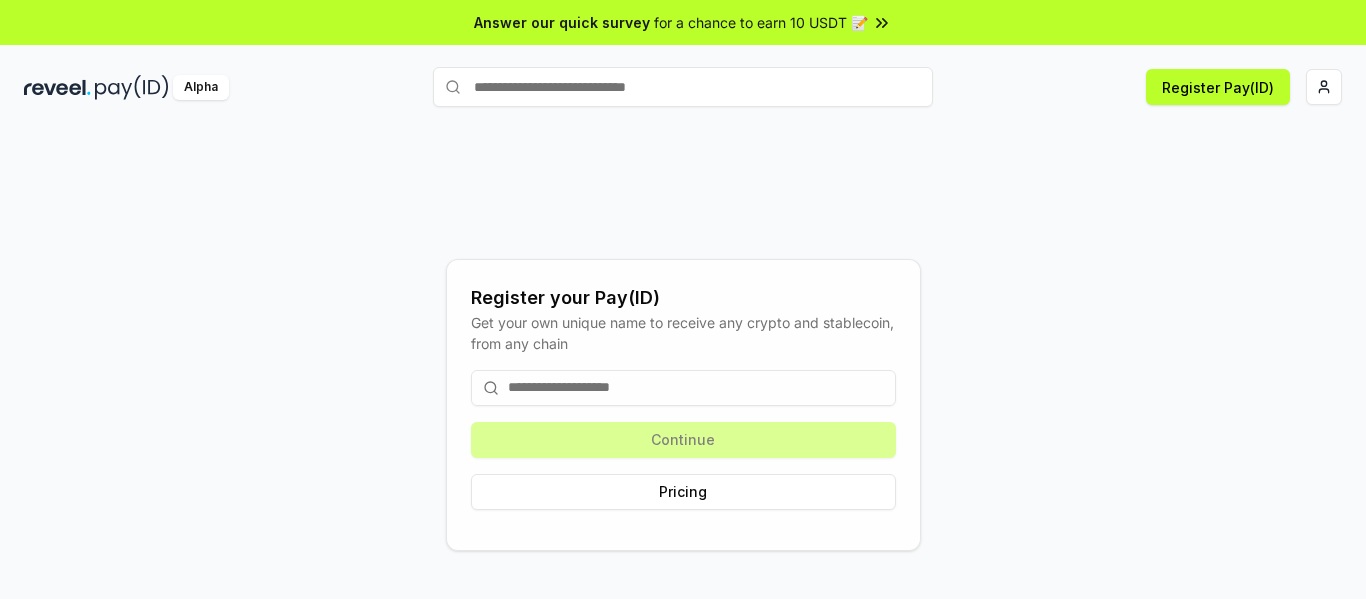 click on "Pricing" at bounding box center (683, 492) 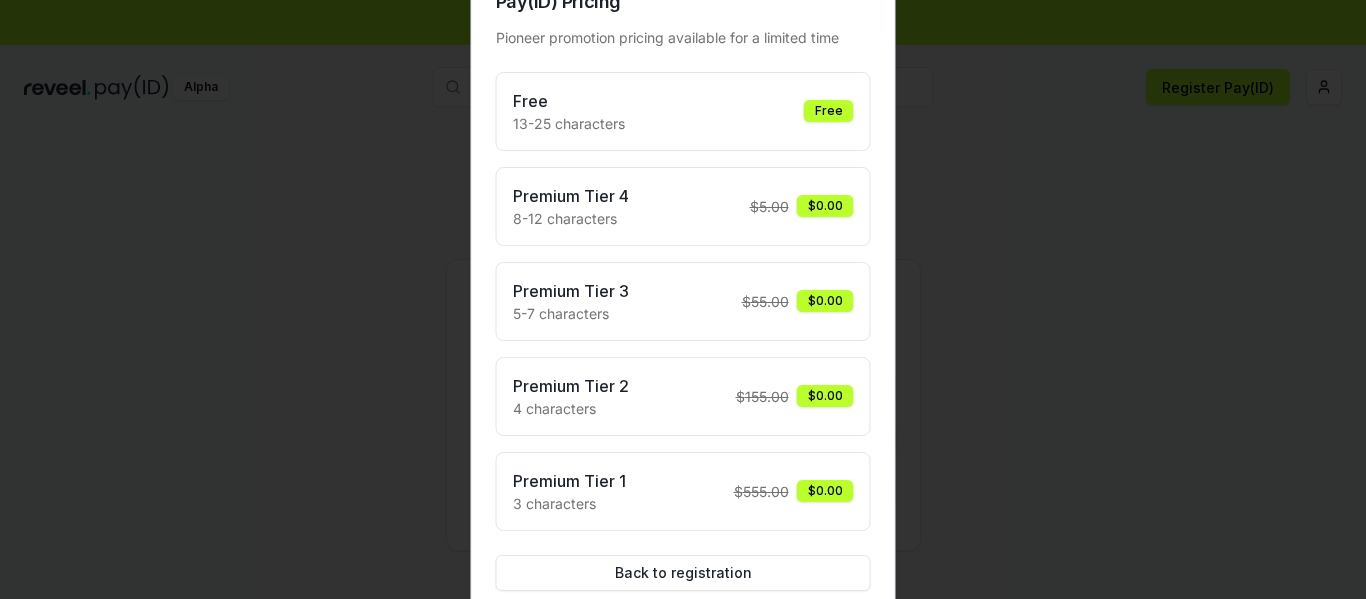 click at bounding box center [683, 299] 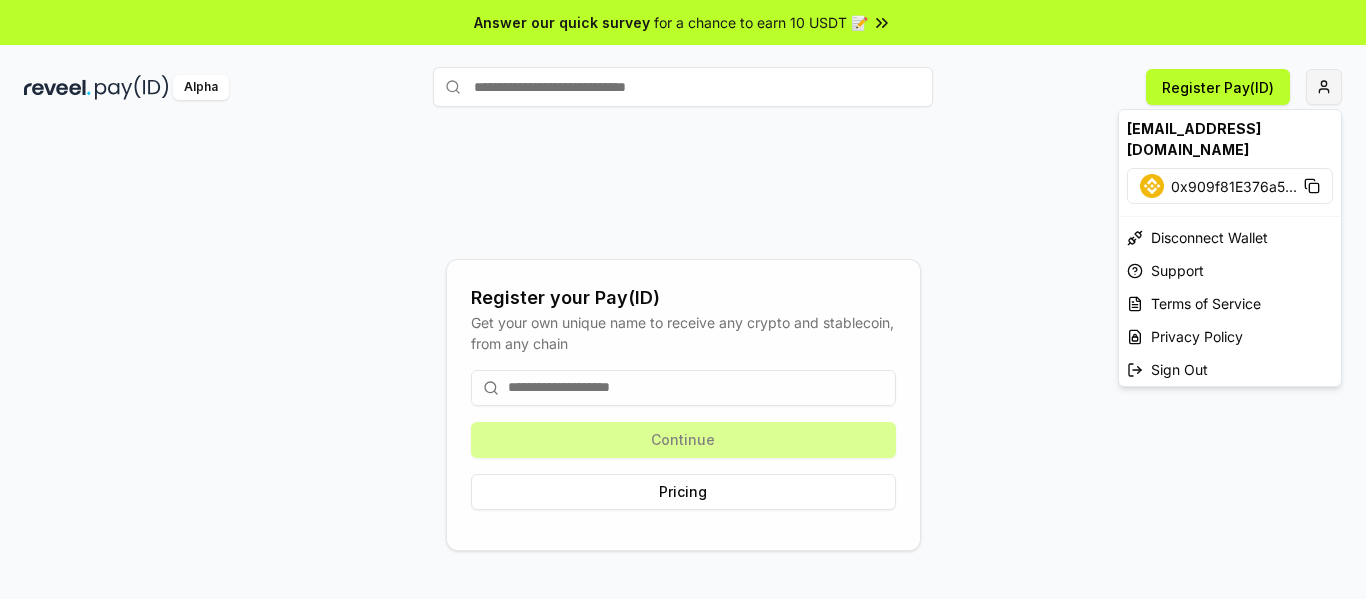 click on "Answer our quick survey for a chance to earn 10 USDT 📝 Alpha Register Pay(ID) Register your Pay(ID) Get your own unique name to receive any crypto and stablecoin, from any chain Continue Pricing [EMAIL_ADDRESS][DOMAIN_NAME]   0x909f81E376a5 ...     Disconnect Wallet   Support   Terms of Service   Privacy Policy   Sign Out" at bounding box center [683, 299] 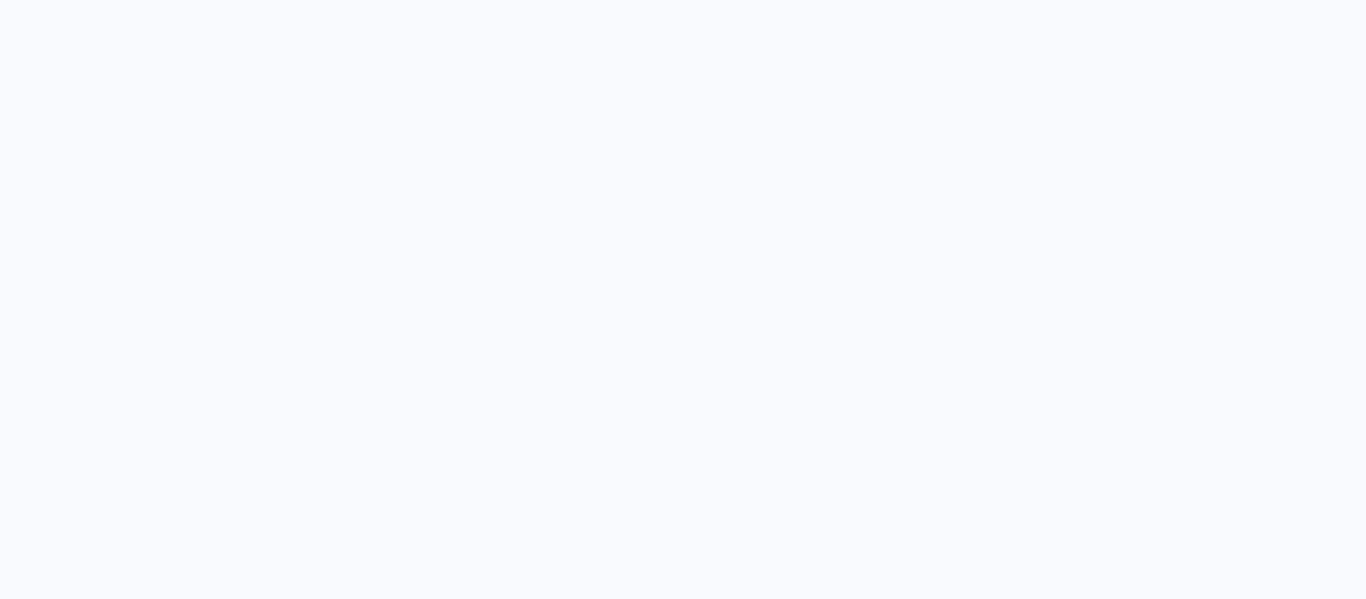 scroll, scrollTop: 0, scrollLeft: 0, axis: both 